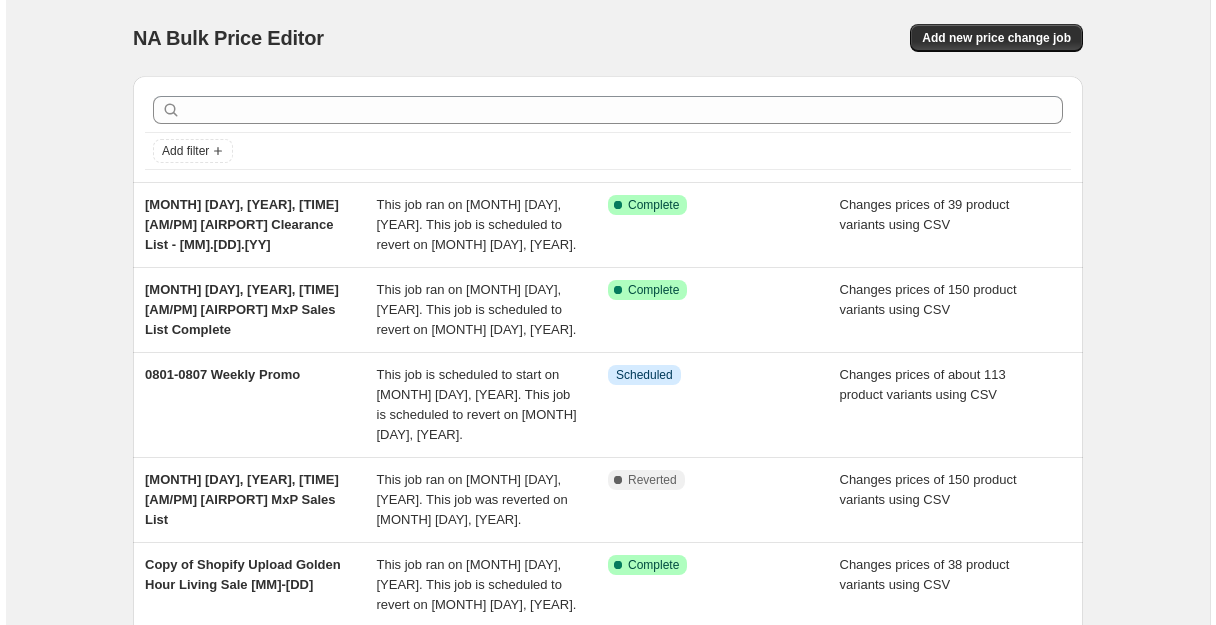 scroll, scrollTop: 0, scrollLeft: 0, axis: both 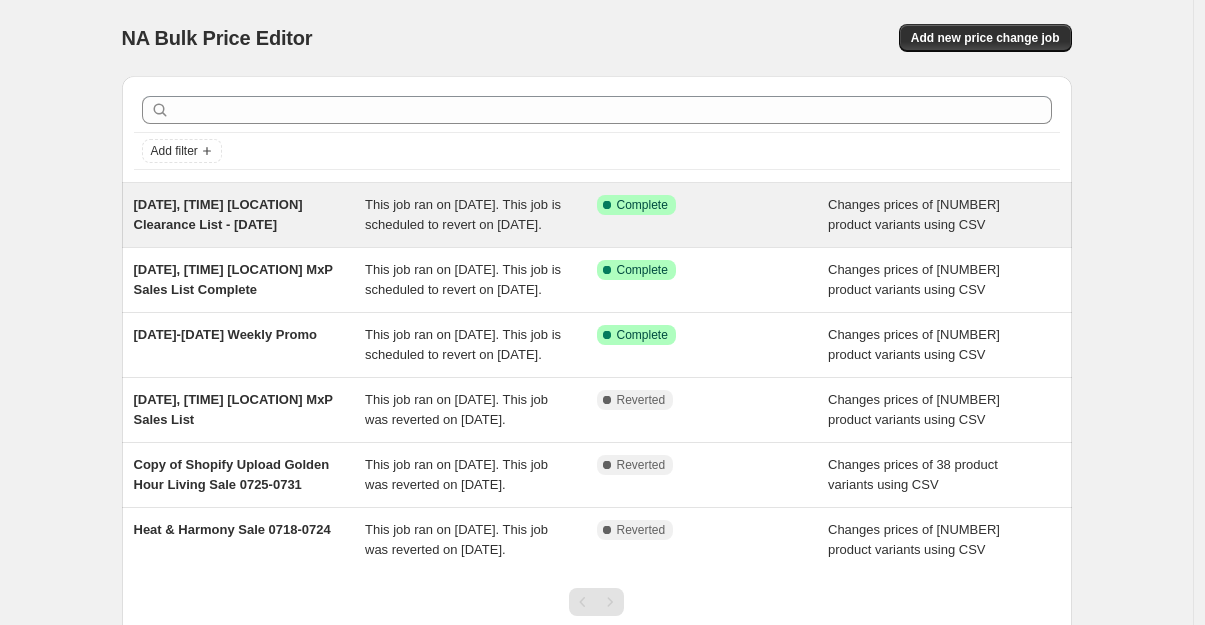 click on "Success Complete Complete" at bounding box center (713, 215) 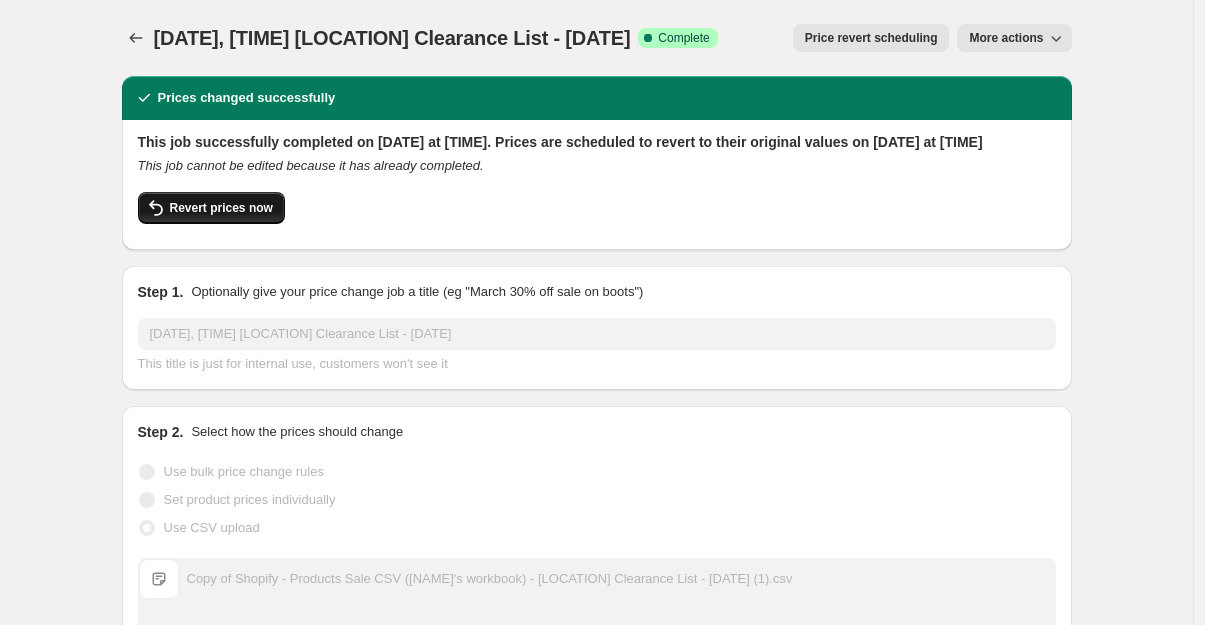 click on "Revert prices now" at bounding box center (221, 208) 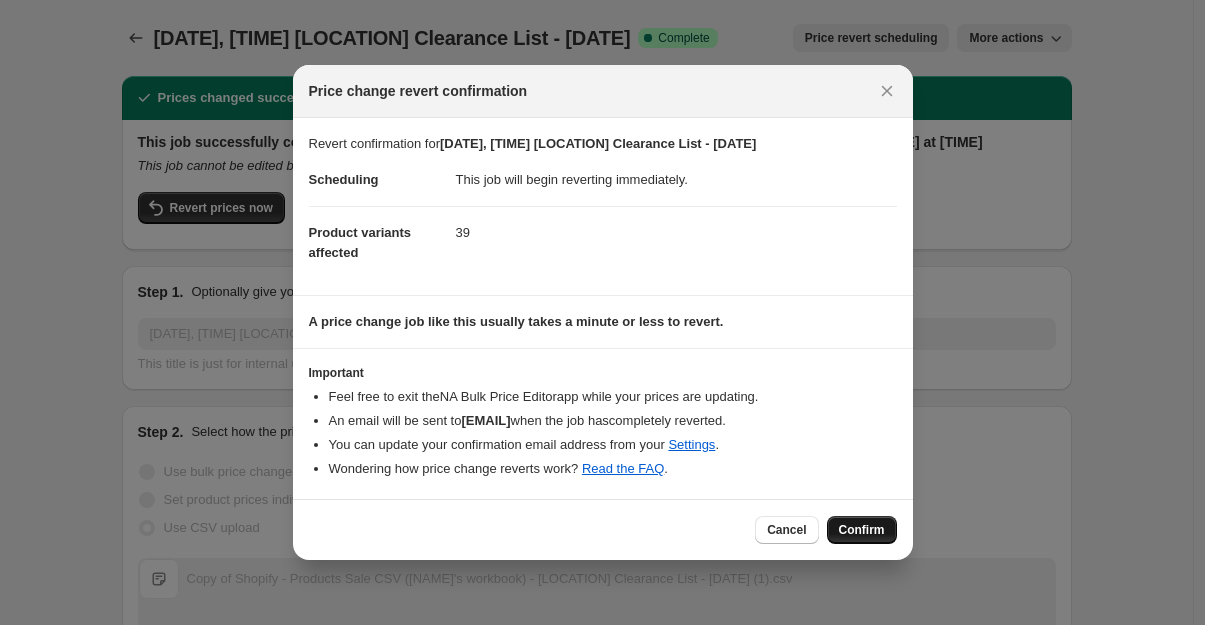 click on "Confirm" at bounding box center [862, 530] 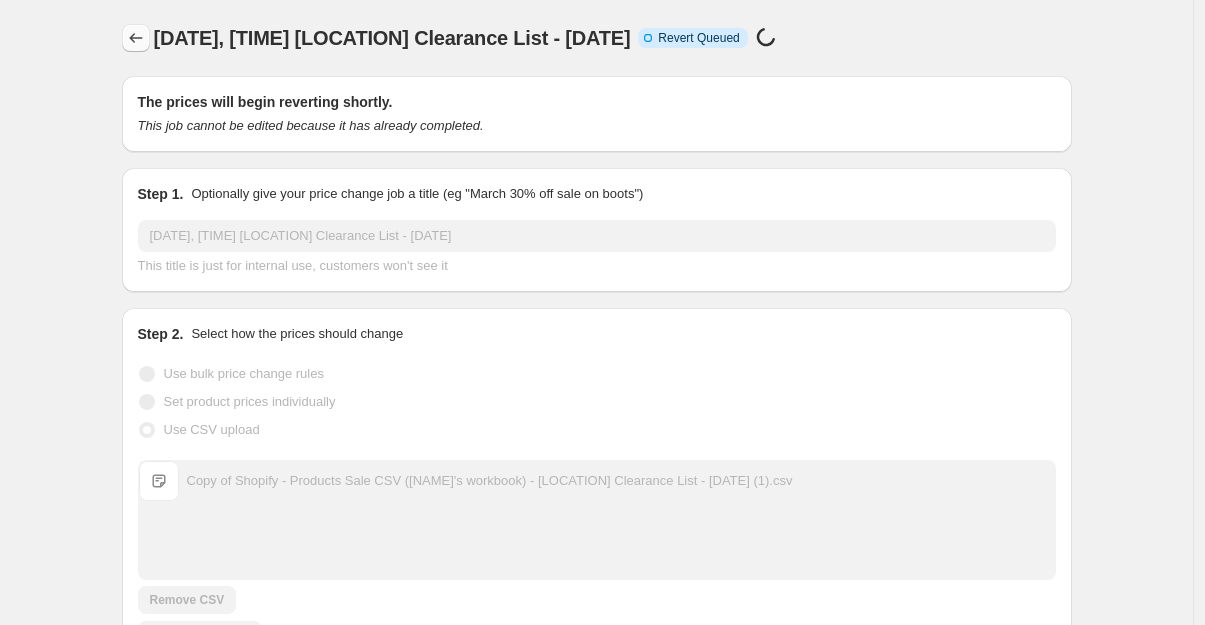 click 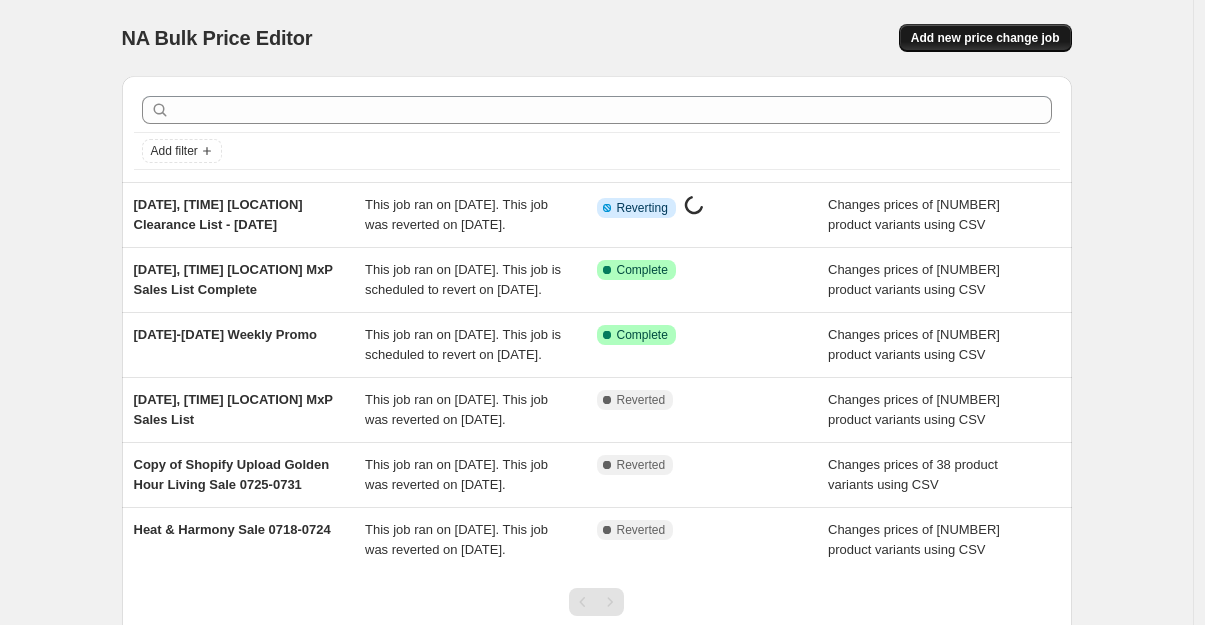 click on "Add new price change job" at bounding box center [985, 38] 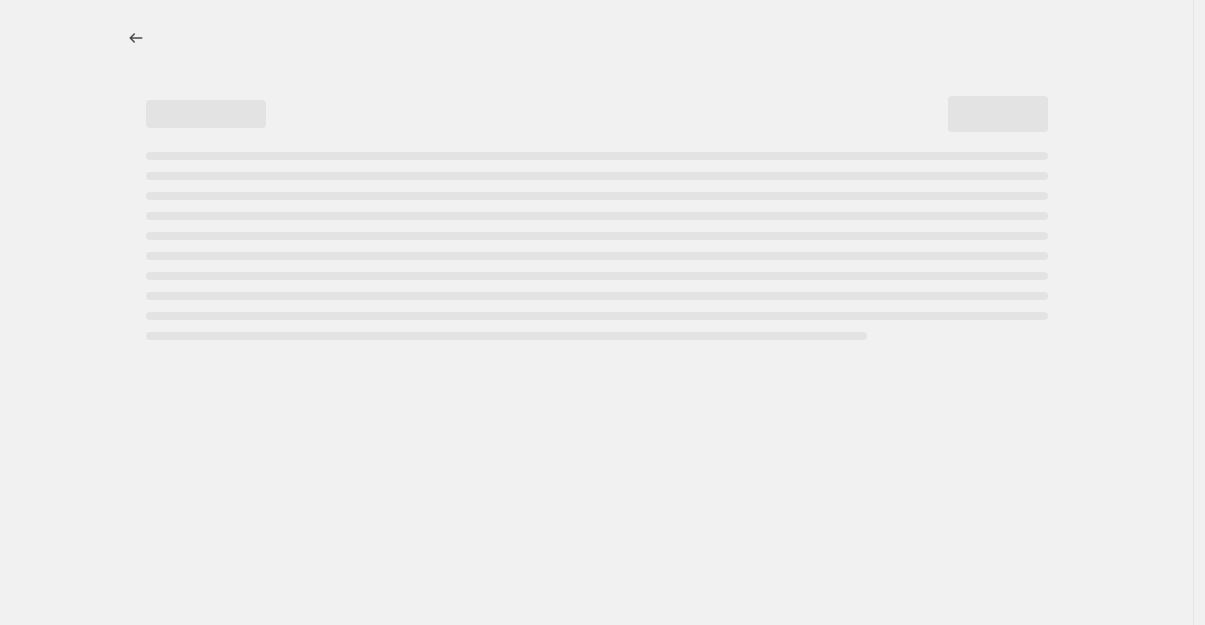 select on "percentage" 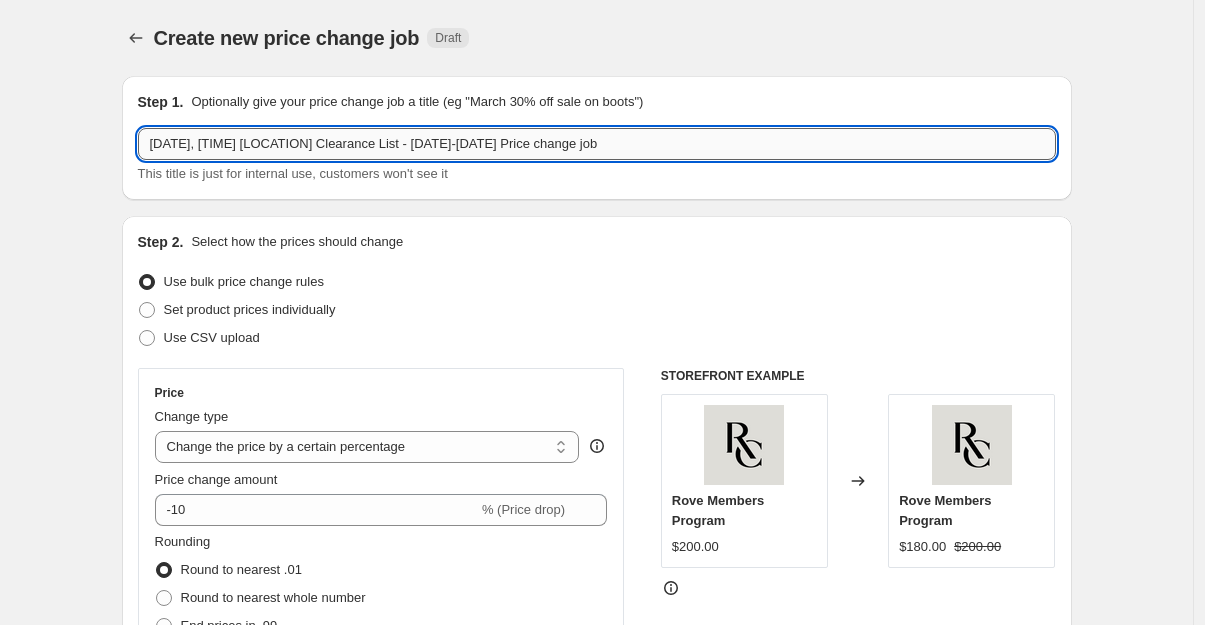 drag, startPoint x: 473, startPoint y: 148, endPoint x: 309, endPoint y: 148, distance: 164 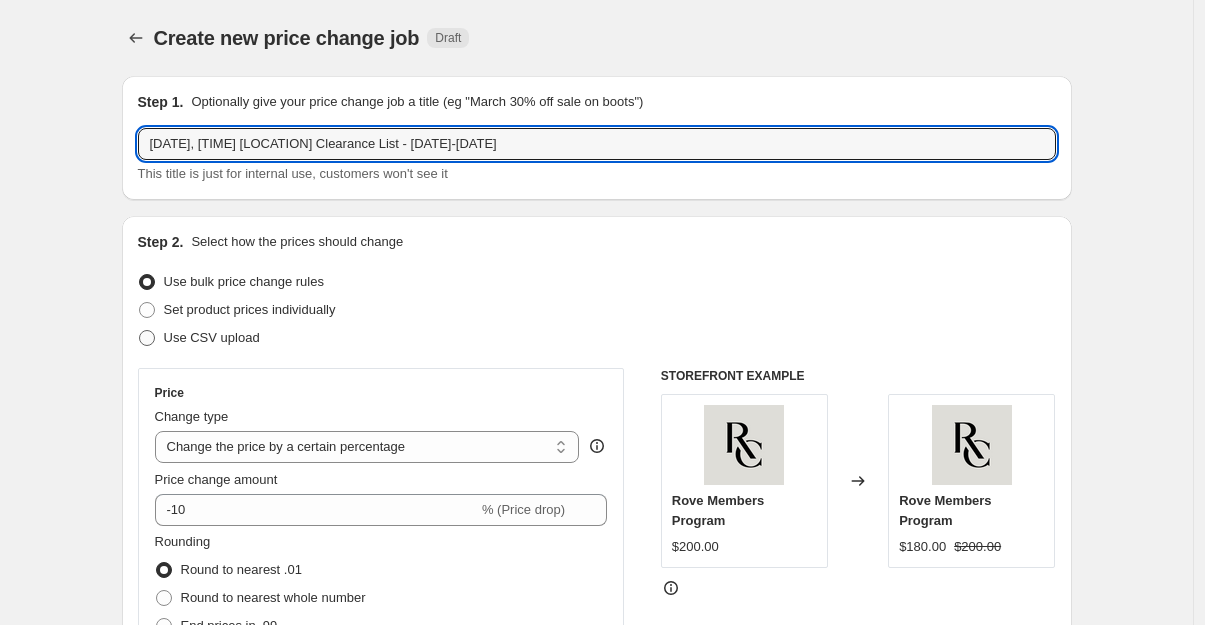 type on "[DATE], [TIME] [LOCATION] Clearance List - [DATE]-[DATE]" 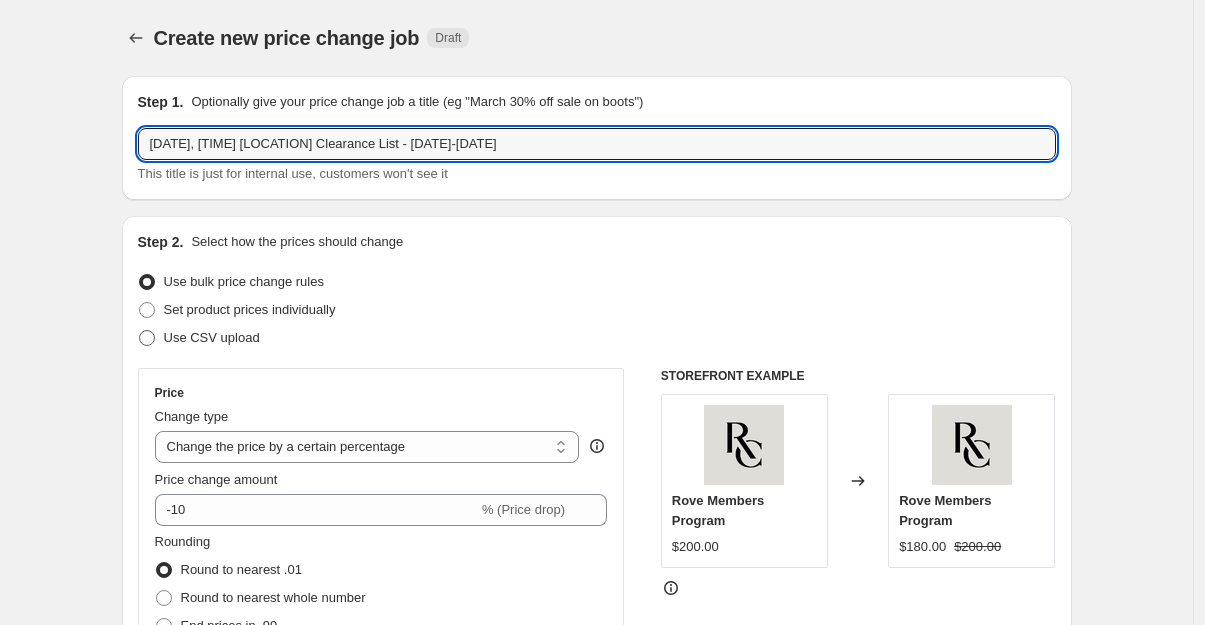 radio on "true" 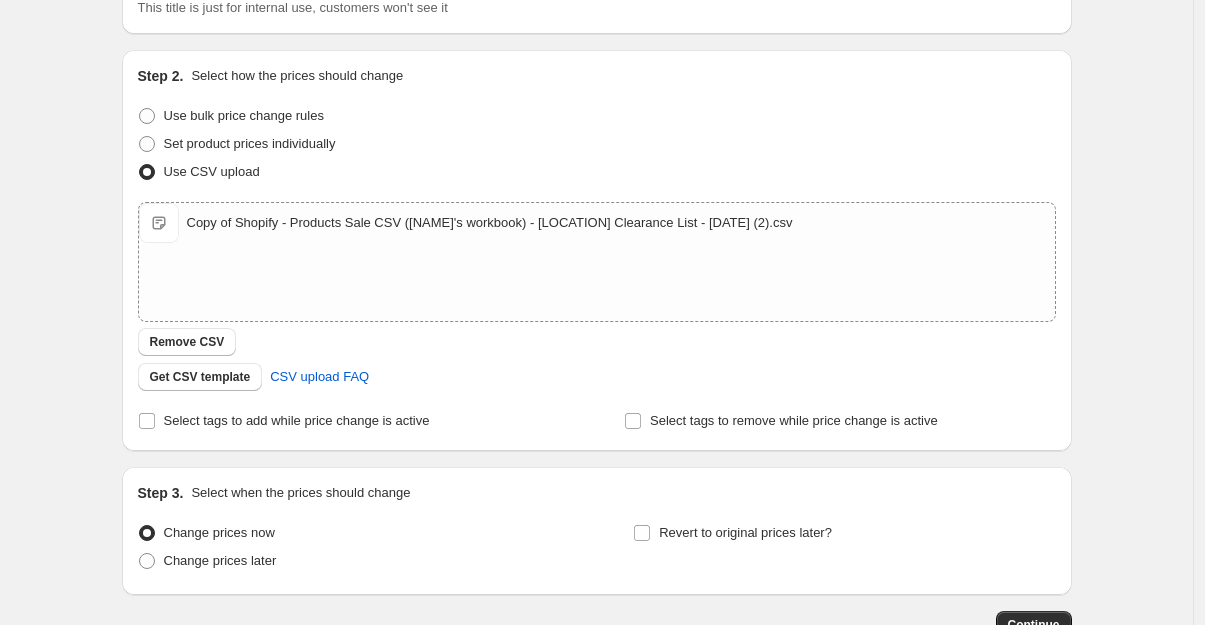 scroll, scrollTop: 181, scrollLeft: 0, axis: vertical 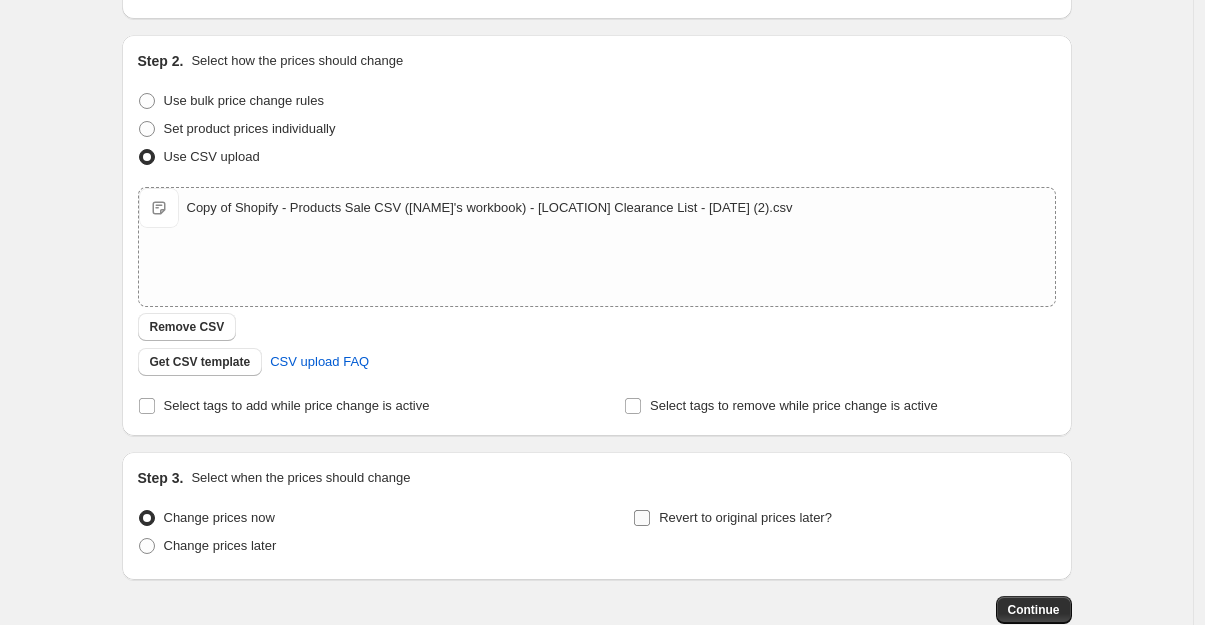 click on "Revert to original prices later?" at bounding box center (642, 518) 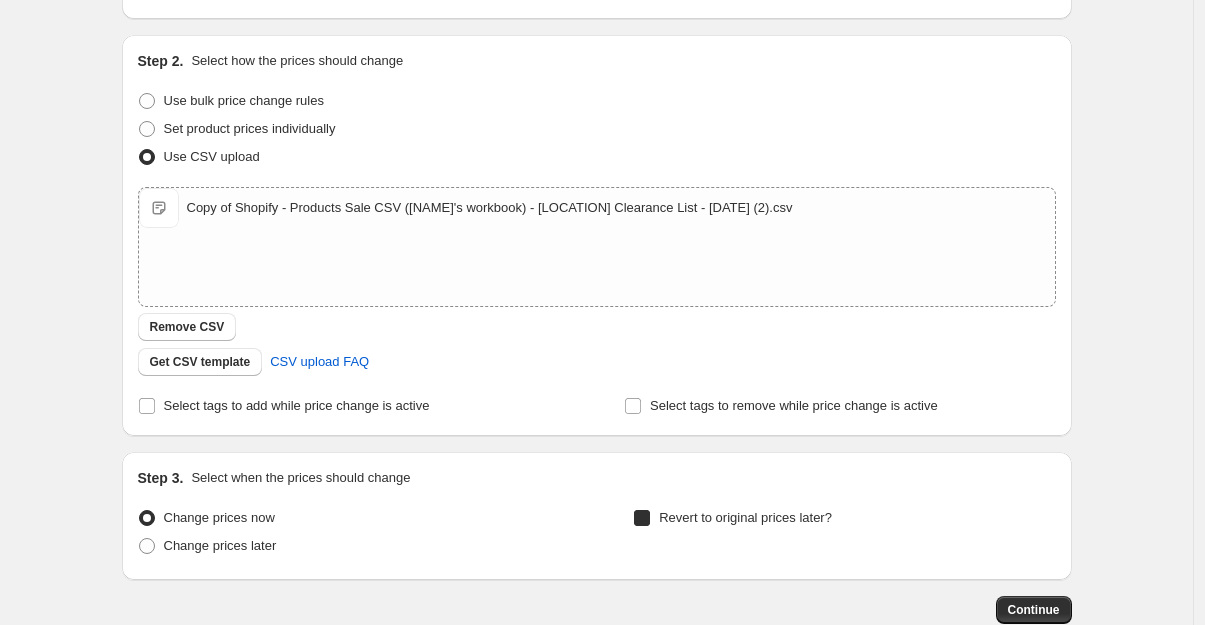 checkbox on "true" 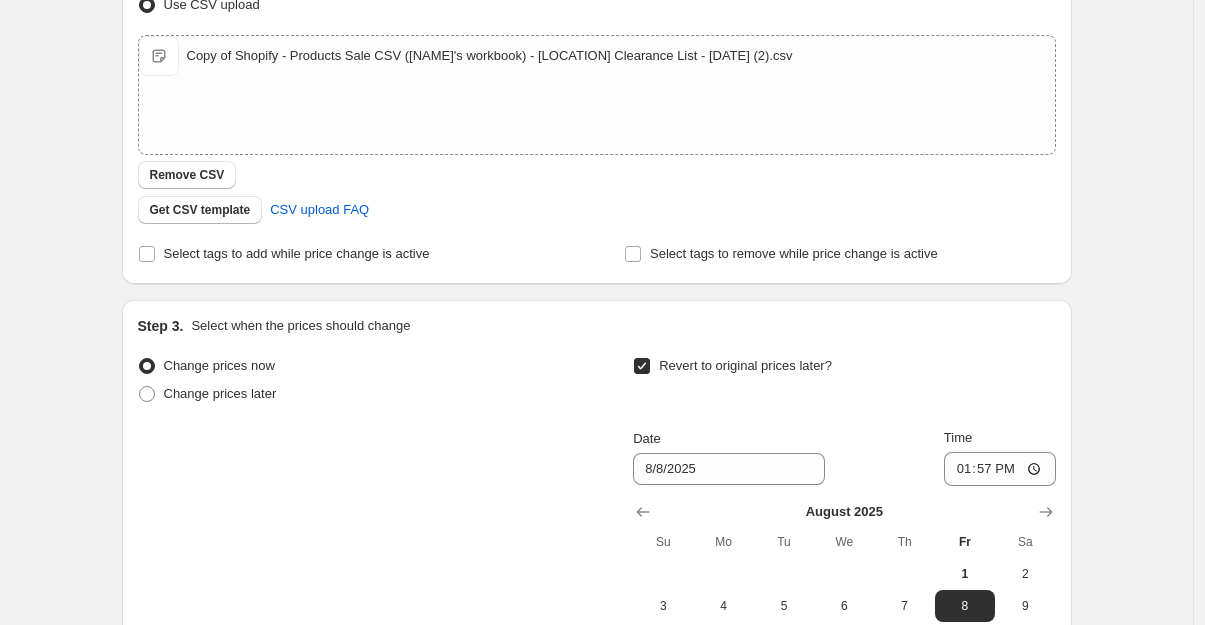 scroll, scrollTop: 359, scrollLeft: 0, axis: vertical 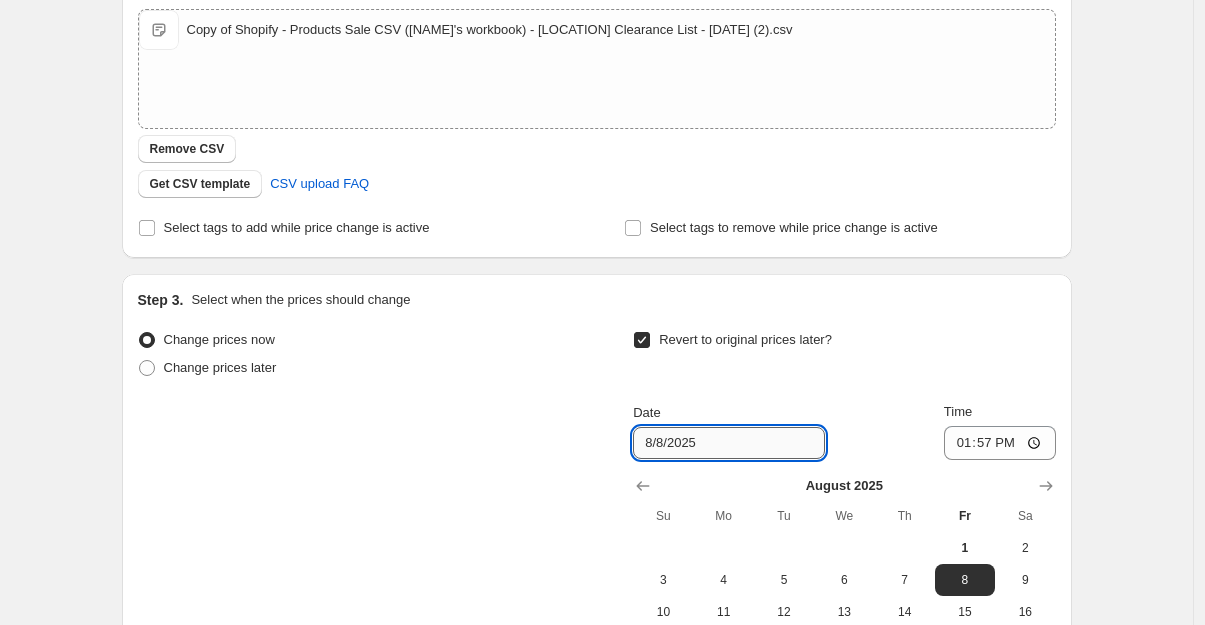 click on "8/8/2025" at bounding box center (729, 443) 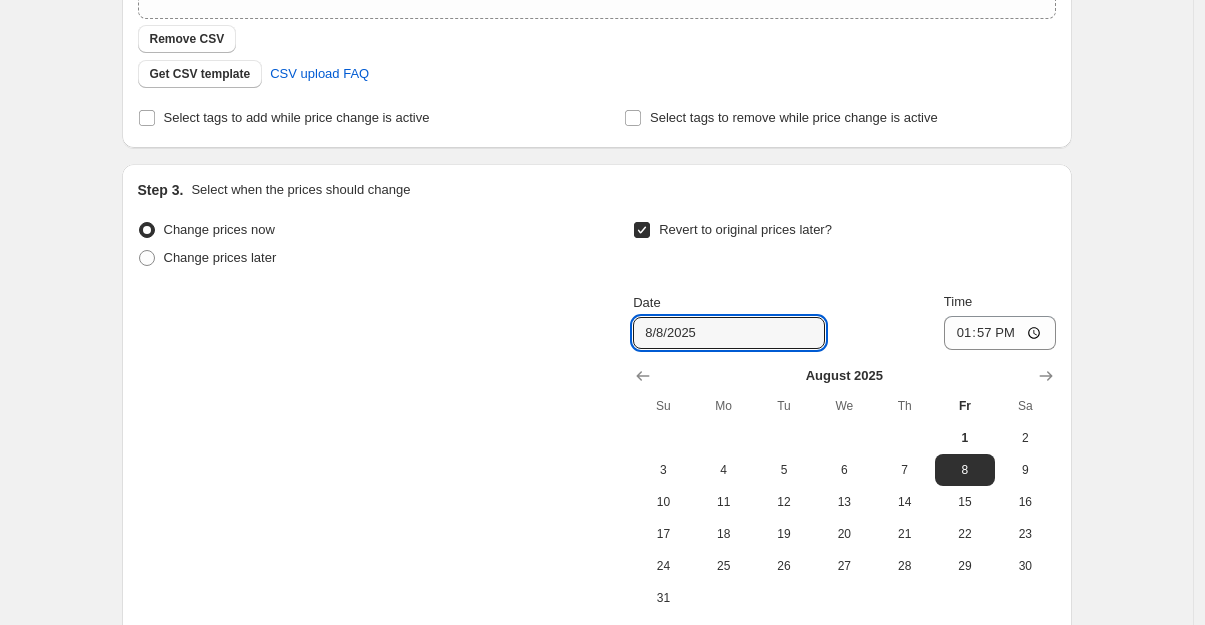 scroll, scrollTop: 621, scrollLeft: 0, axis: vertical 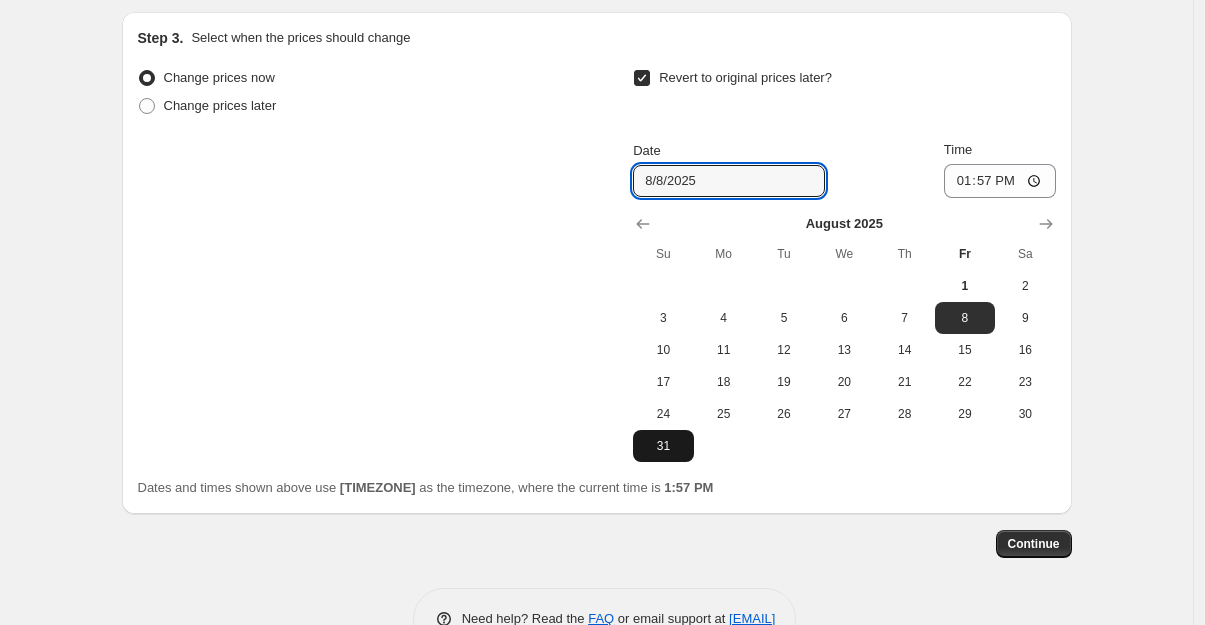 click on "31" at bounding box center [663, 446] 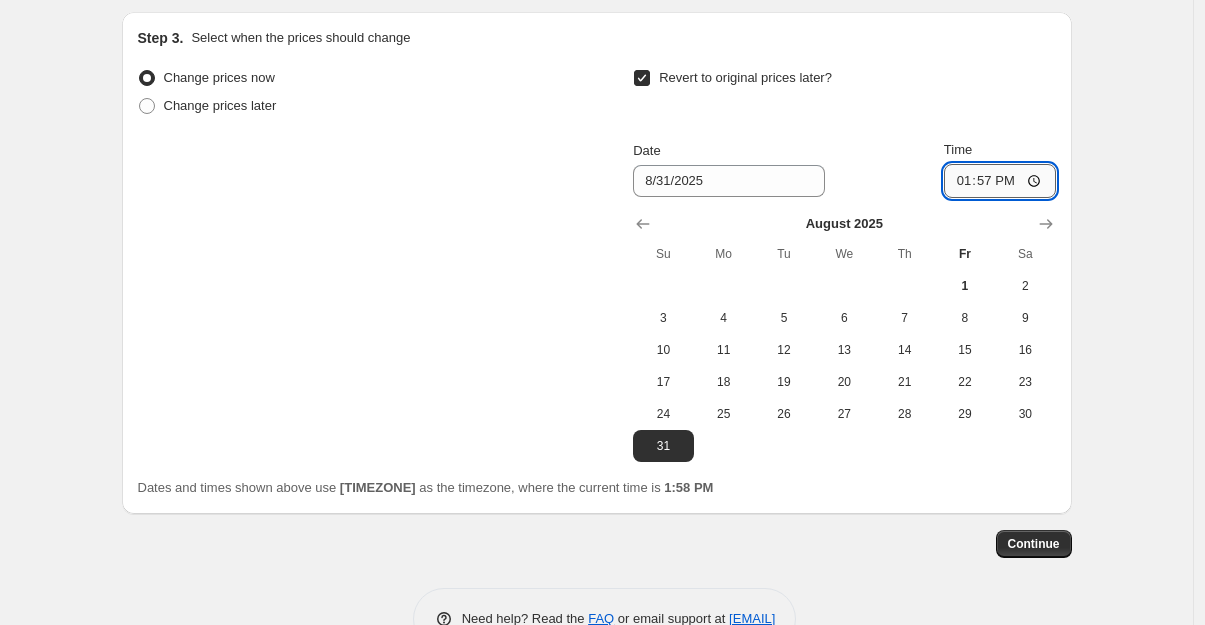 click on "13:57" at bounding box center [1000, 181] 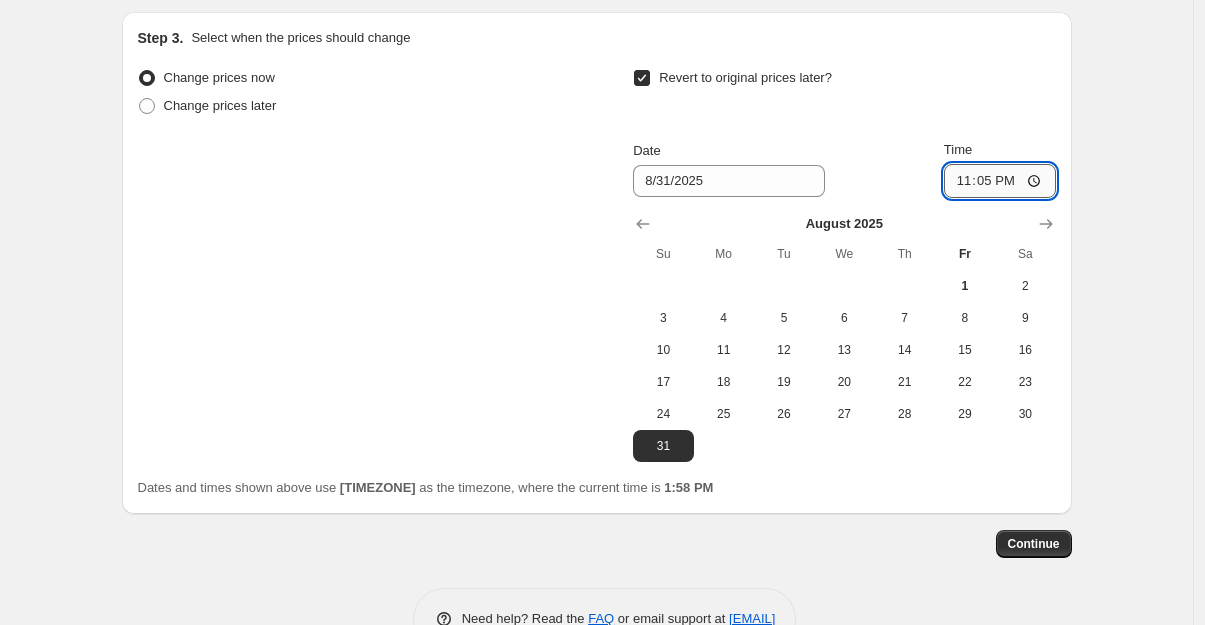 type on "23:59" 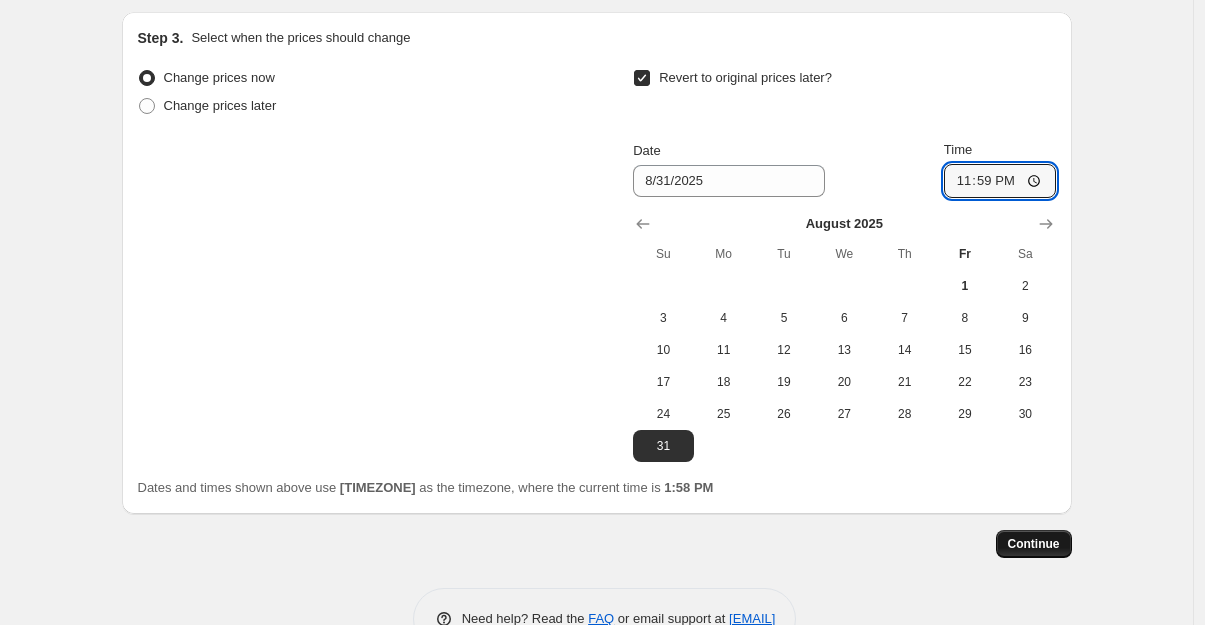 click on "Continue" at bounding box center [1034, 544] 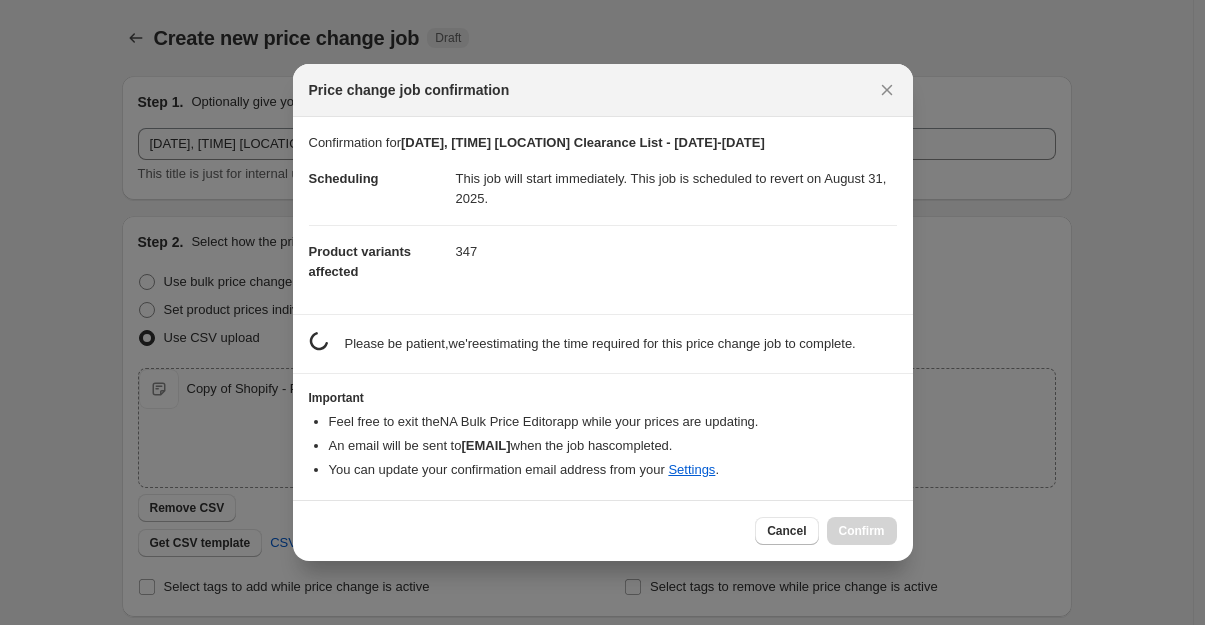 scroll, scrollTop: 0, scrollLeft: 0, axis: both 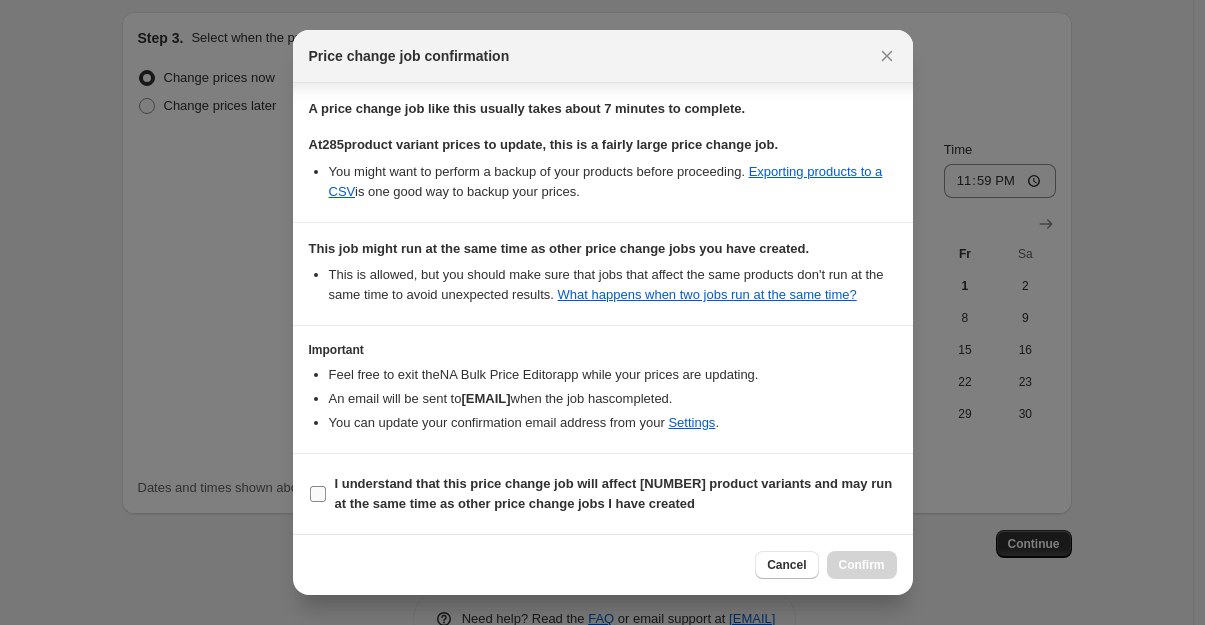 click on "I understand that this price change job will affect [NUMBER] product variants and may run at the same time as other price change jobs I have created" at bounding box center [318, 494] 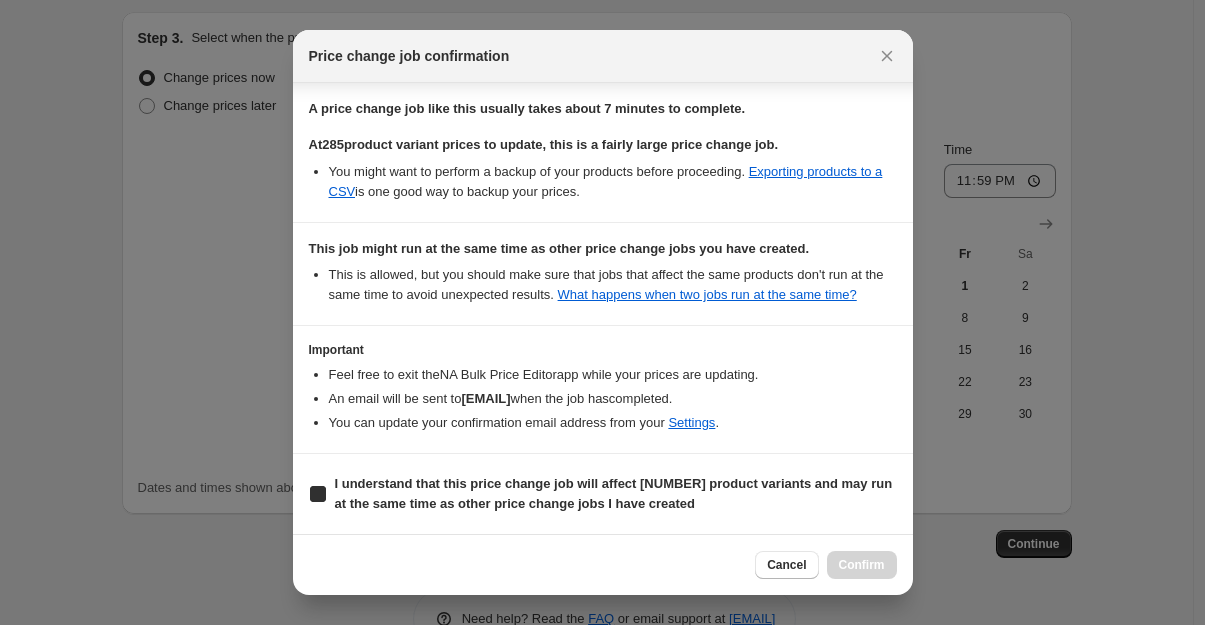 checkbox on "true" 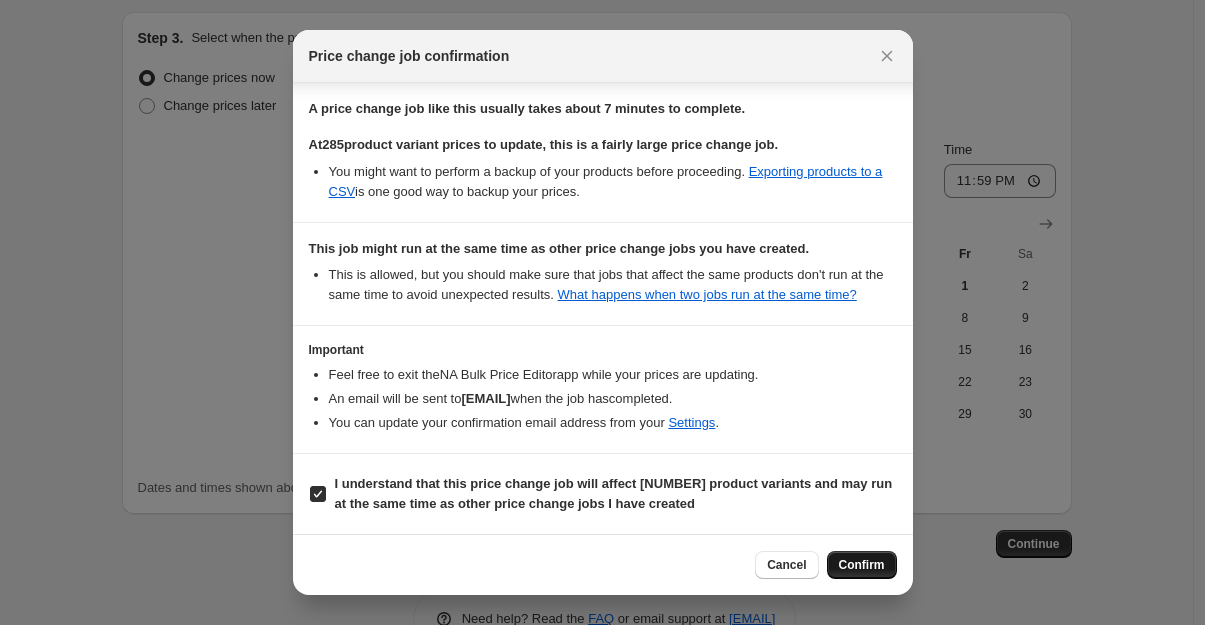 click on "Confirm" at bounding box center (862, 565) 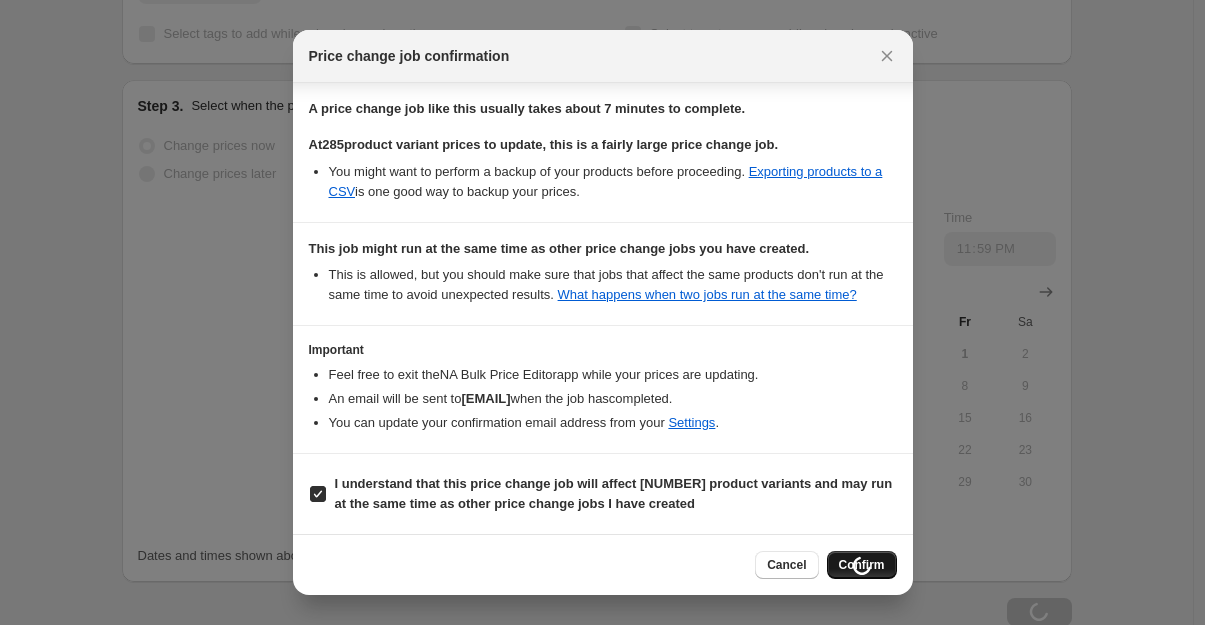 scroll, scrollTop: 689, scrollLeft: 0, axis: vertical 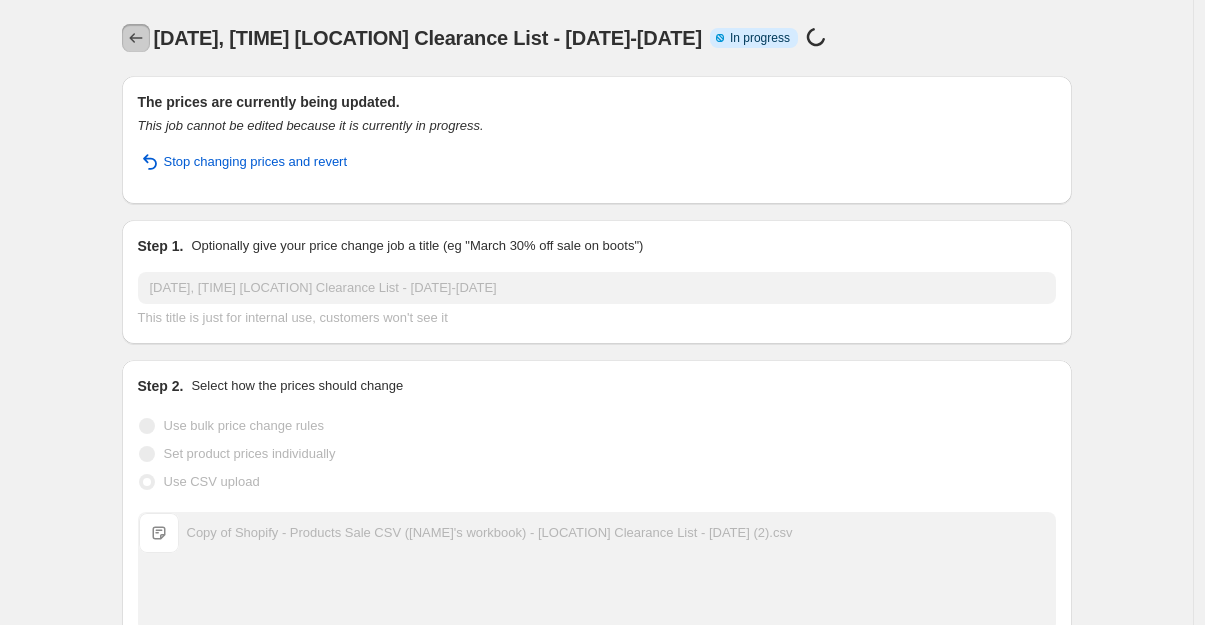 click 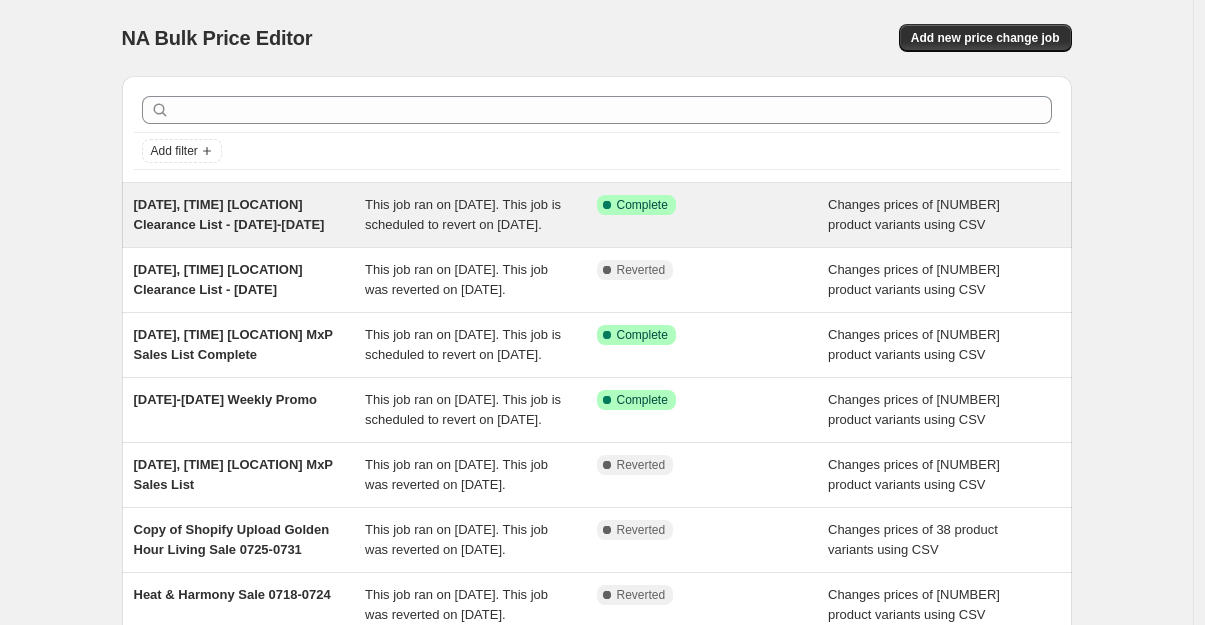 click on "[DATE], [TIME] [LOCATION] Clearance List - [DATE]-[DATE]" at bounding box center [250, 215] 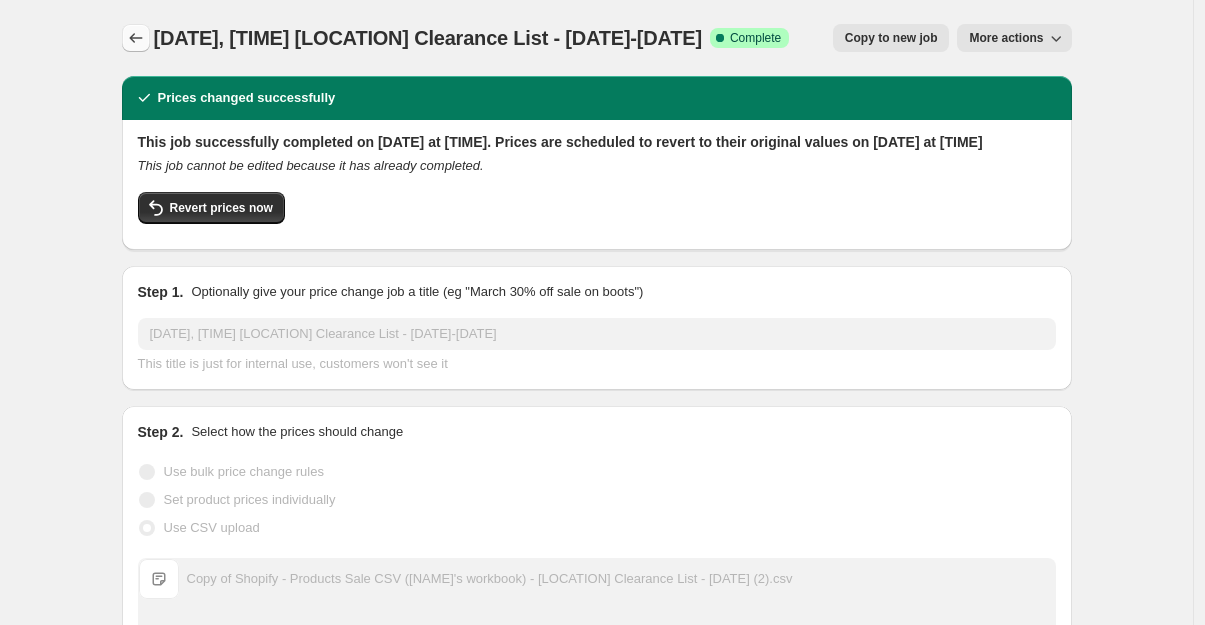 click 